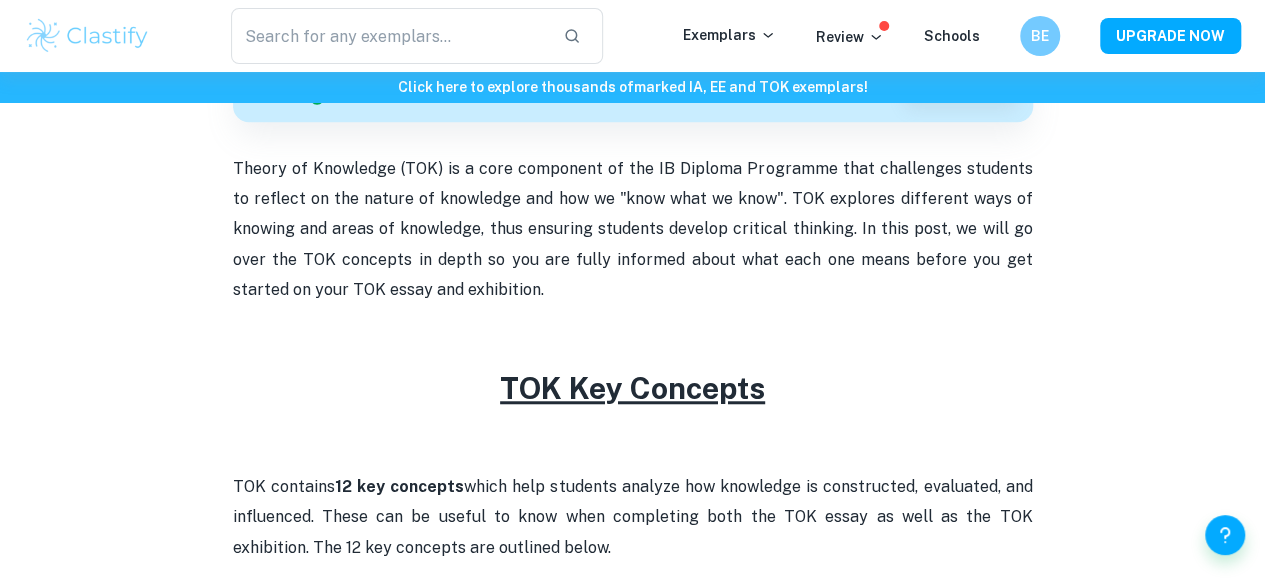 scroll, scrollTop: 527, scrollLeft: 0, axis: vertical 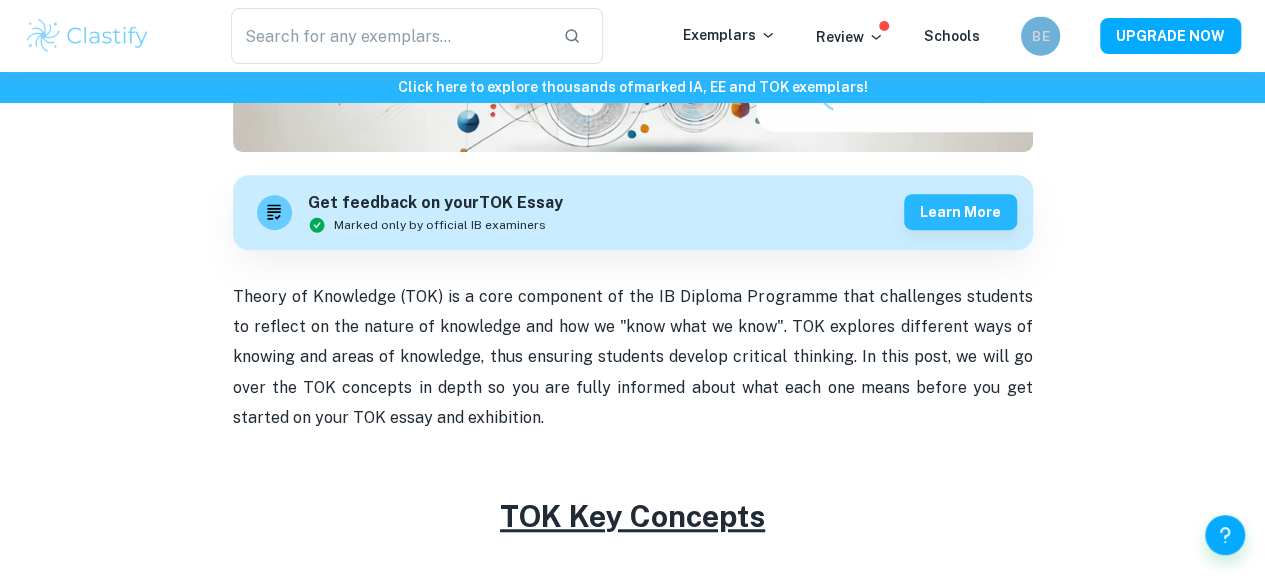 click on "BE" at bounding box center (1040, 36) 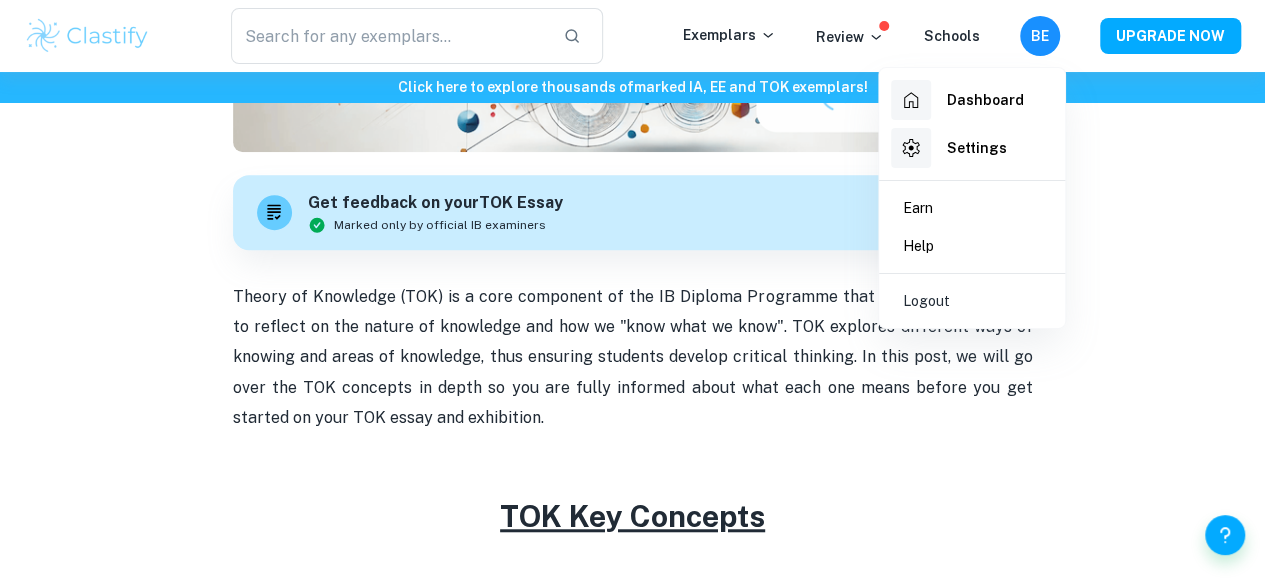 click at bounding box center [911, 100] 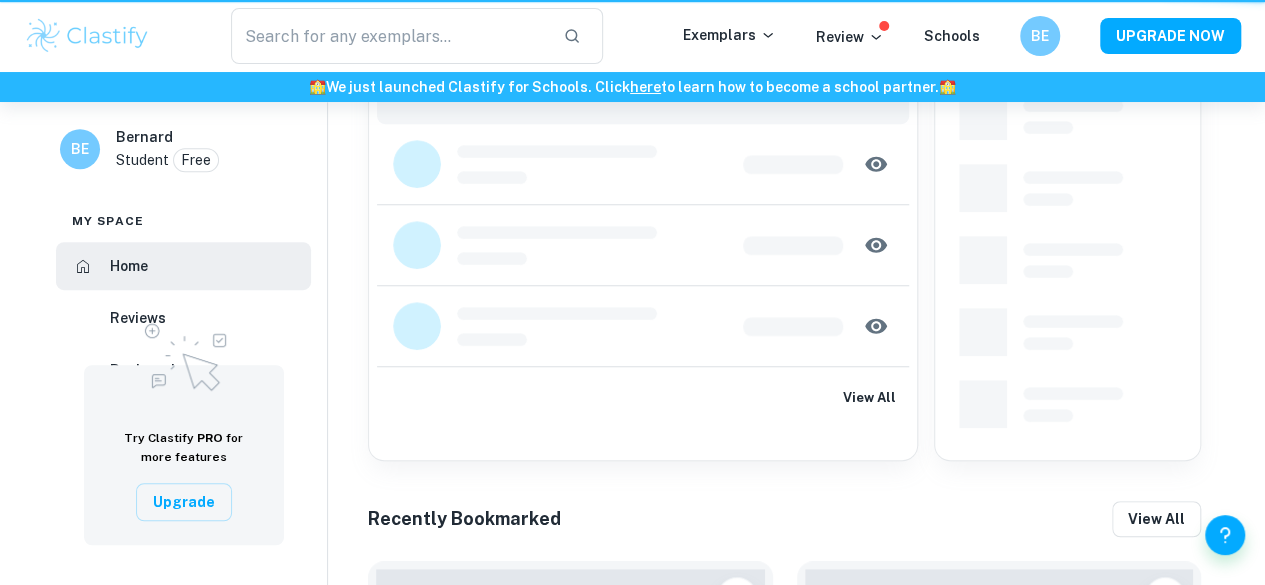 scroll, scrollTop: 0, scrollLeft: 0, axis: both 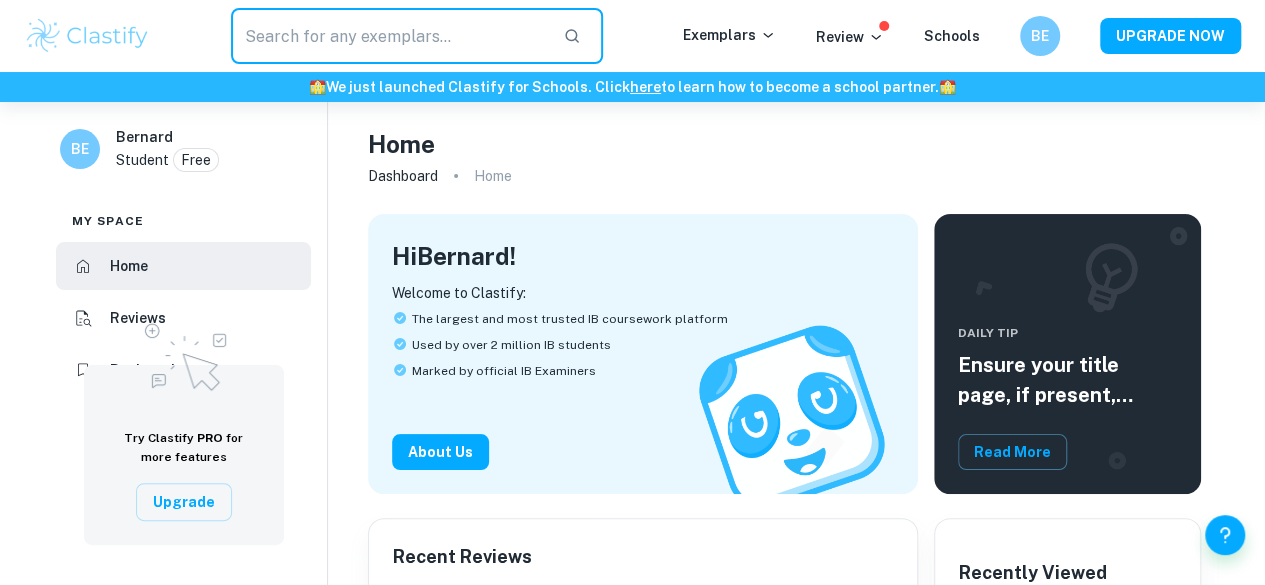 click at bounding box center (389, 36) 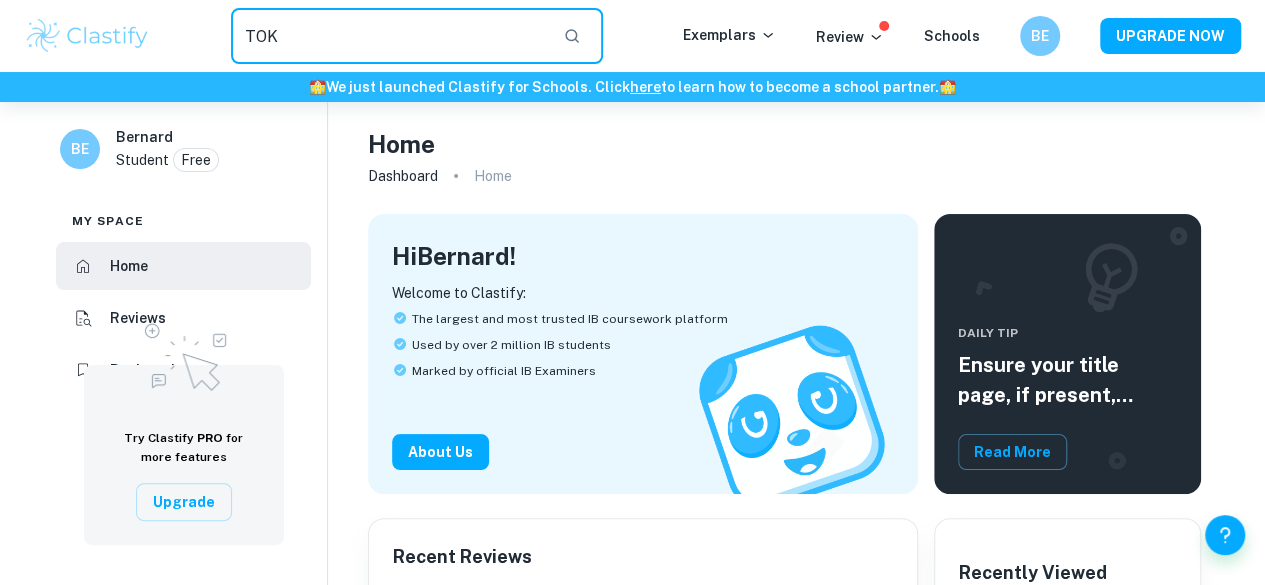 type on "TOK" 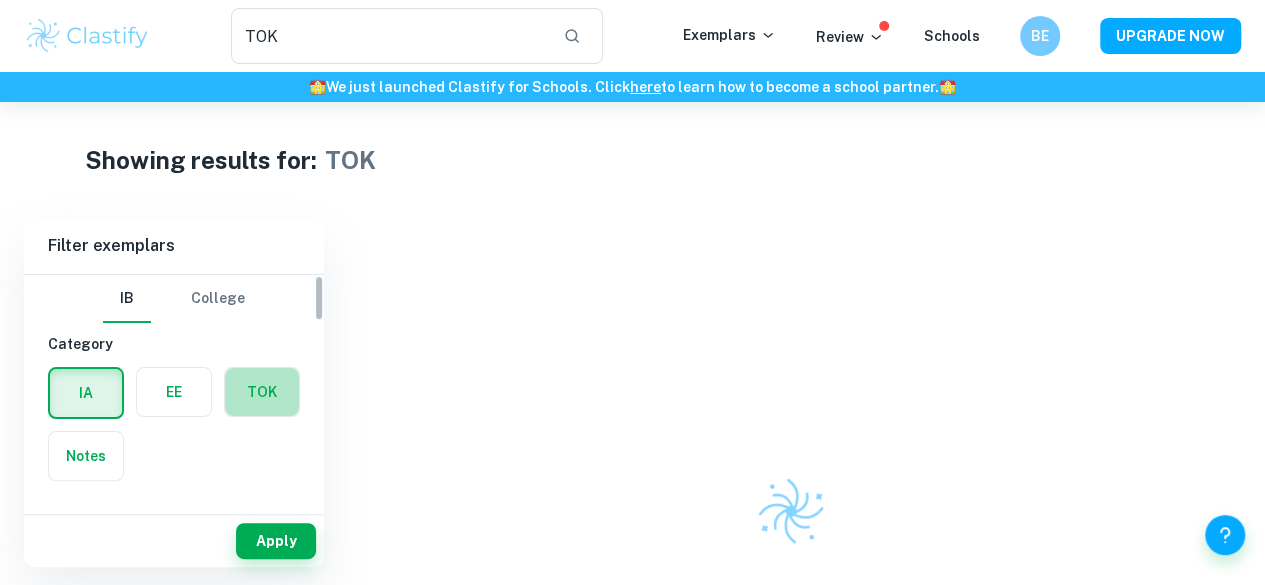 click at bounding box center [262, 392] 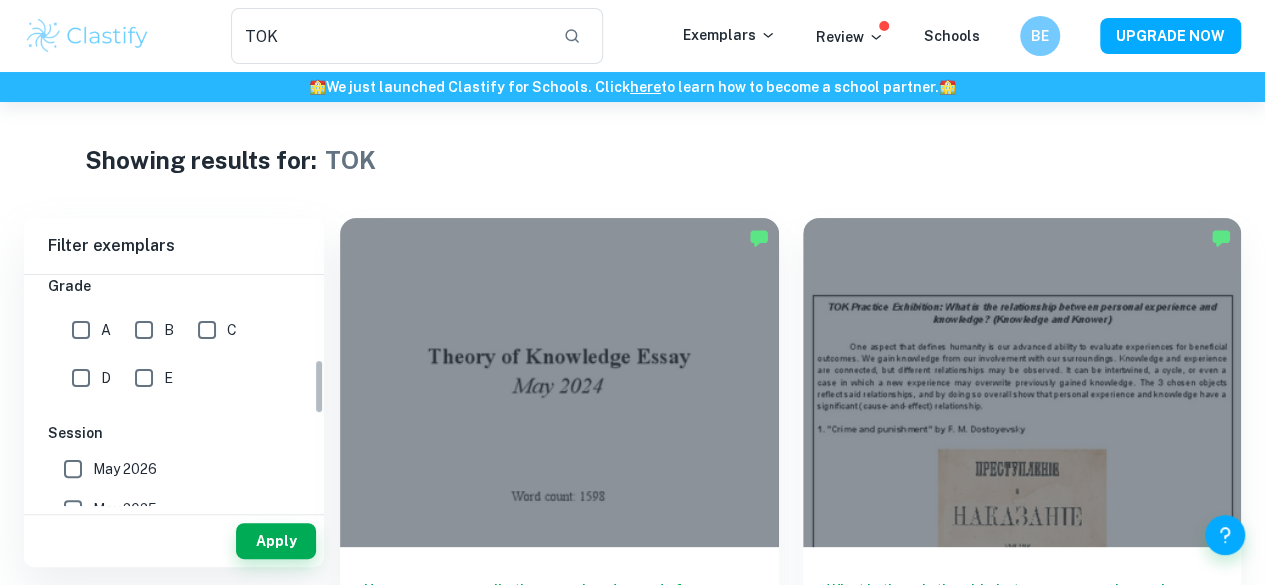 scroll, scrollTop: 351, scrollLeft: 0, axis: vertical 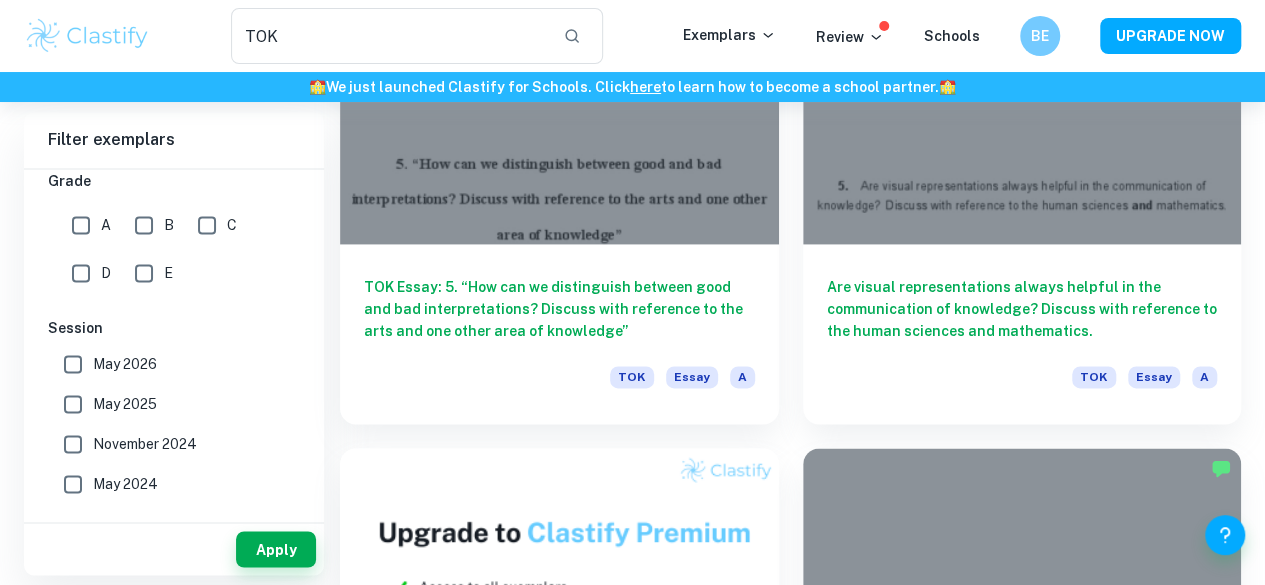 type 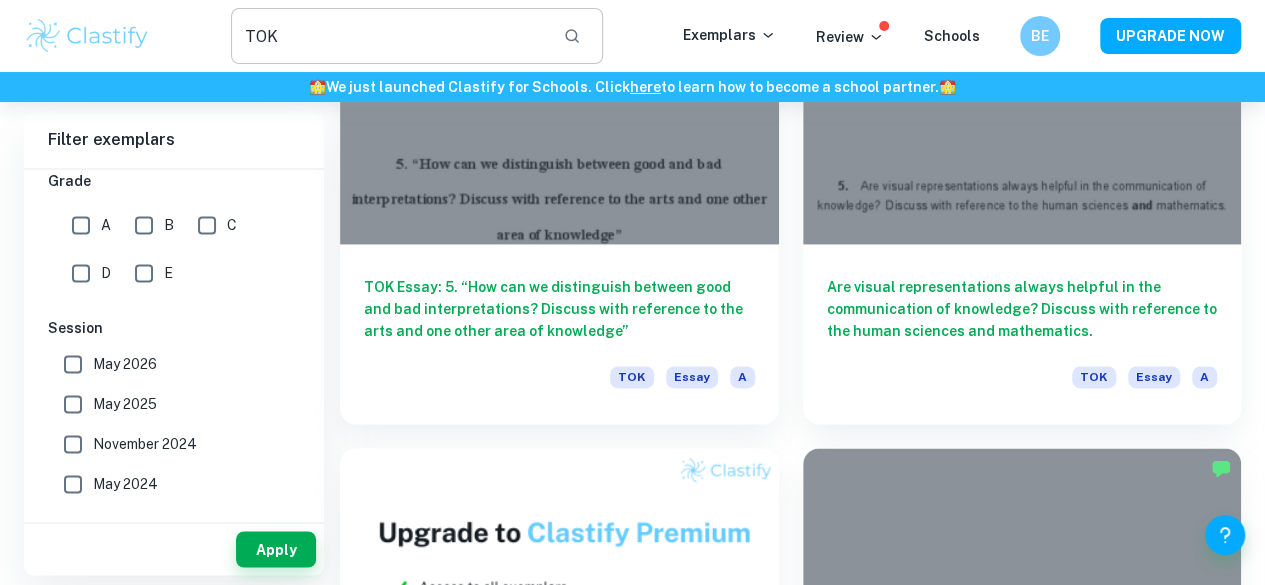 click on "TOK" at bounding box center [389, 36] 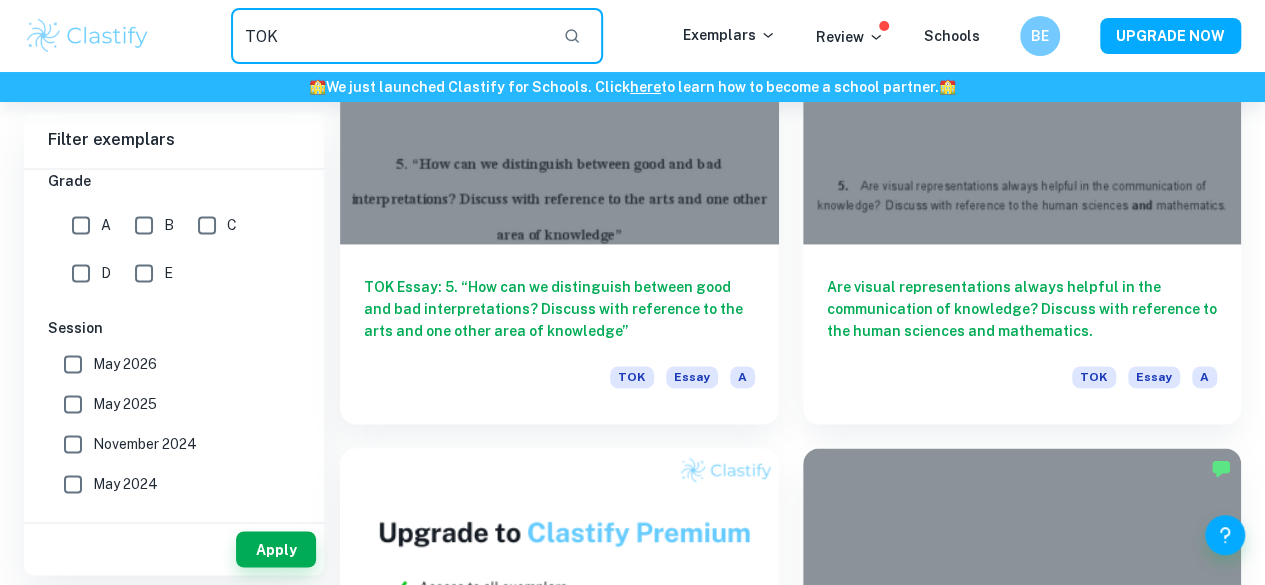 click on "TOK" at bounding box center [389, 36] 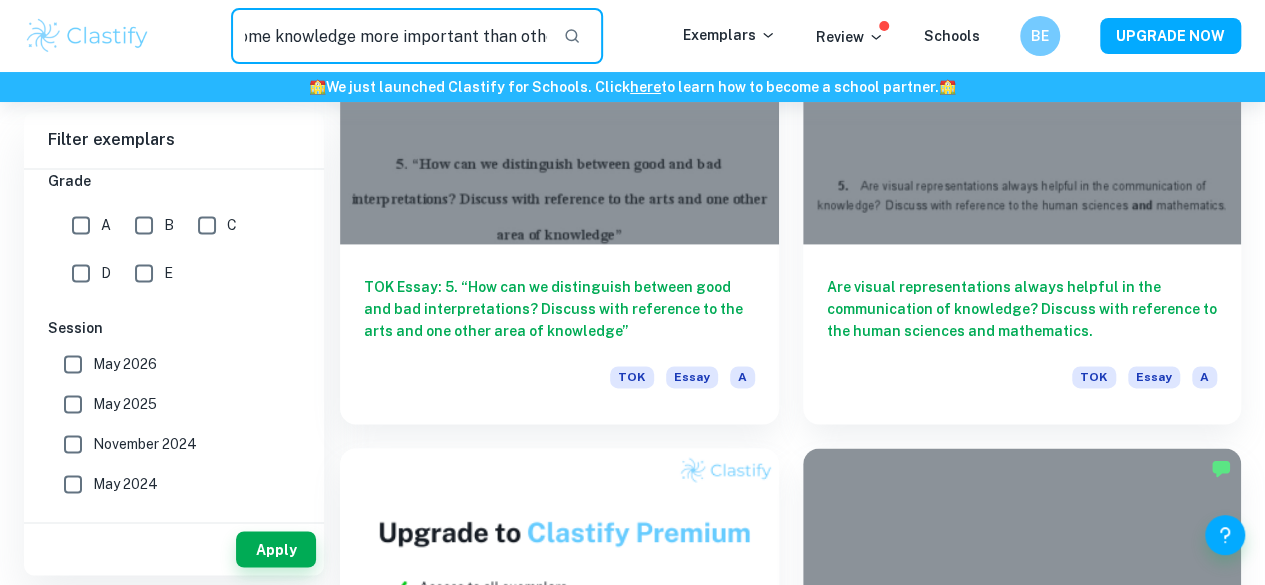 scroll, scrollTop: 0, scrollLeft: 51, axis: horizontal 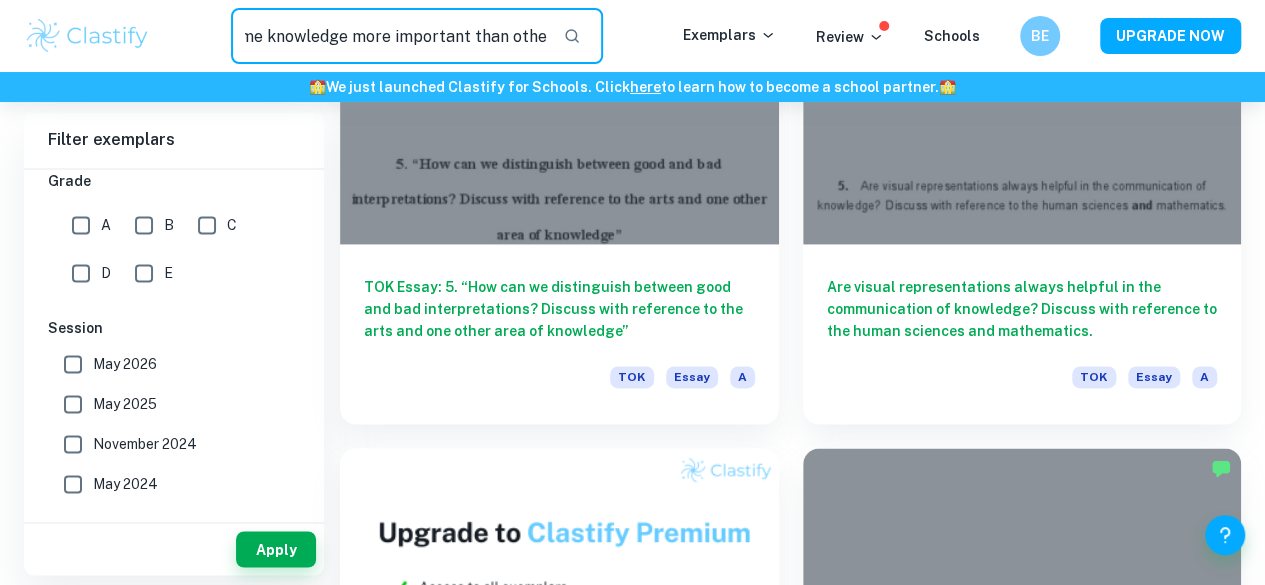 type on "are some knowledge more important than others" 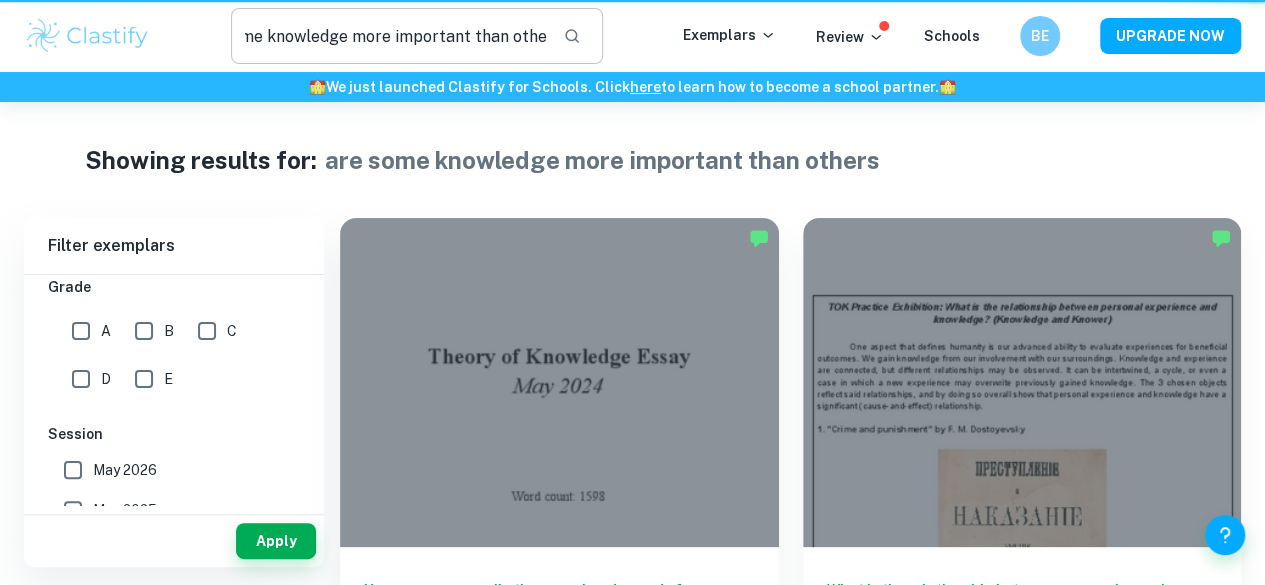 scroll, scrollTop: 0, scrollLeft: 0, axis: both 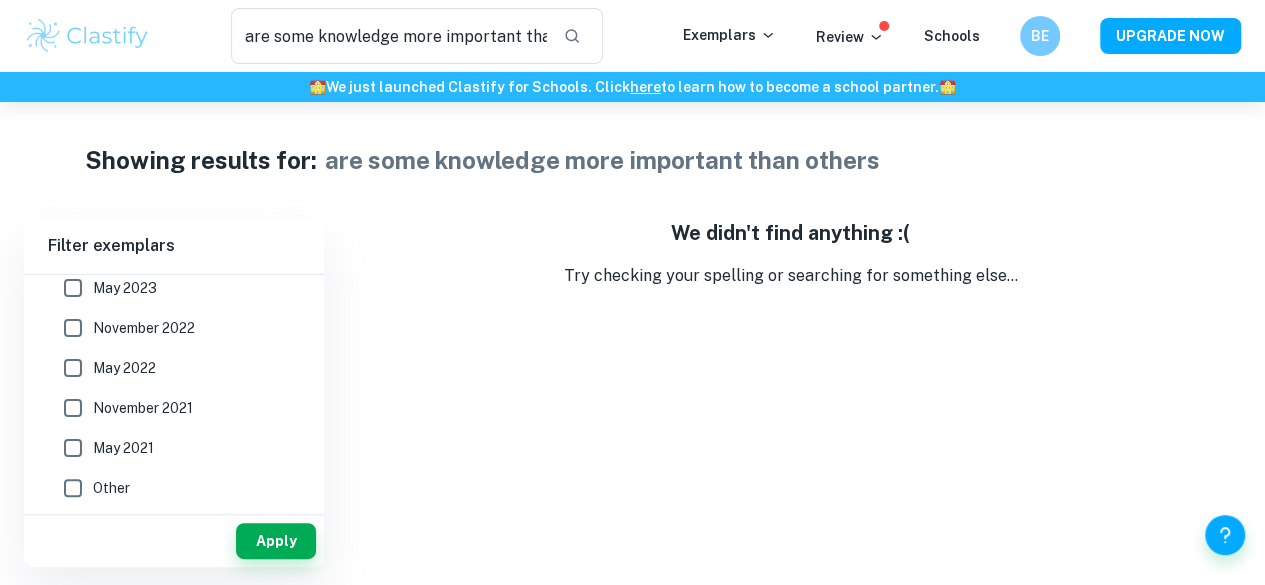 click at bounding box center [87, 36] 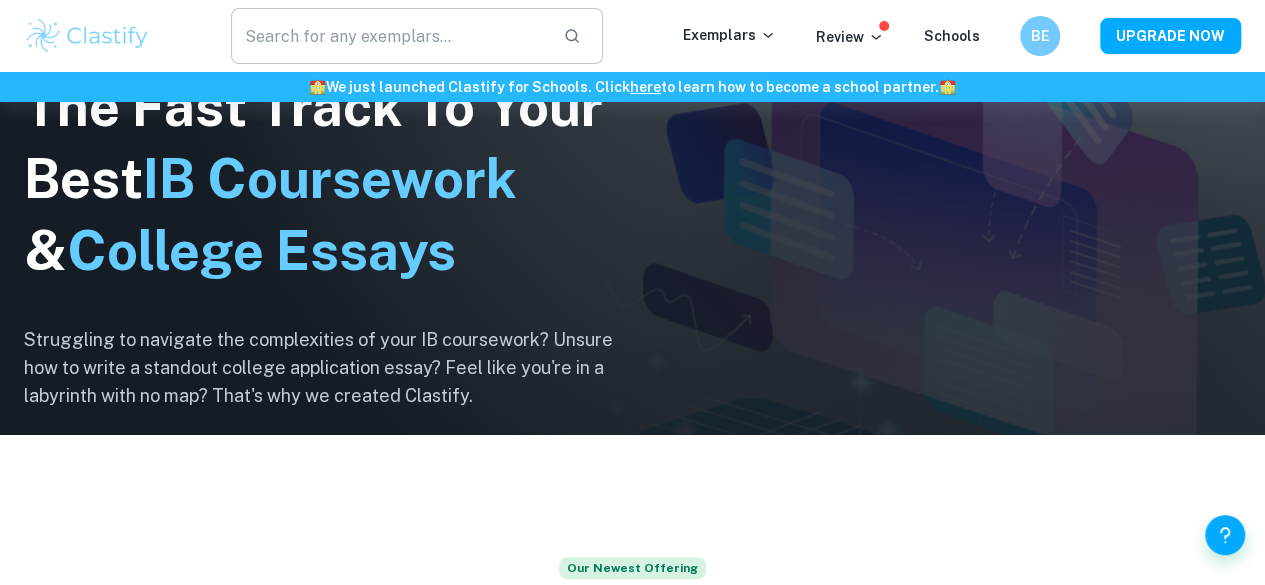 scroll, scrollTop: 102, scrollLeft: 0, axis: vertical 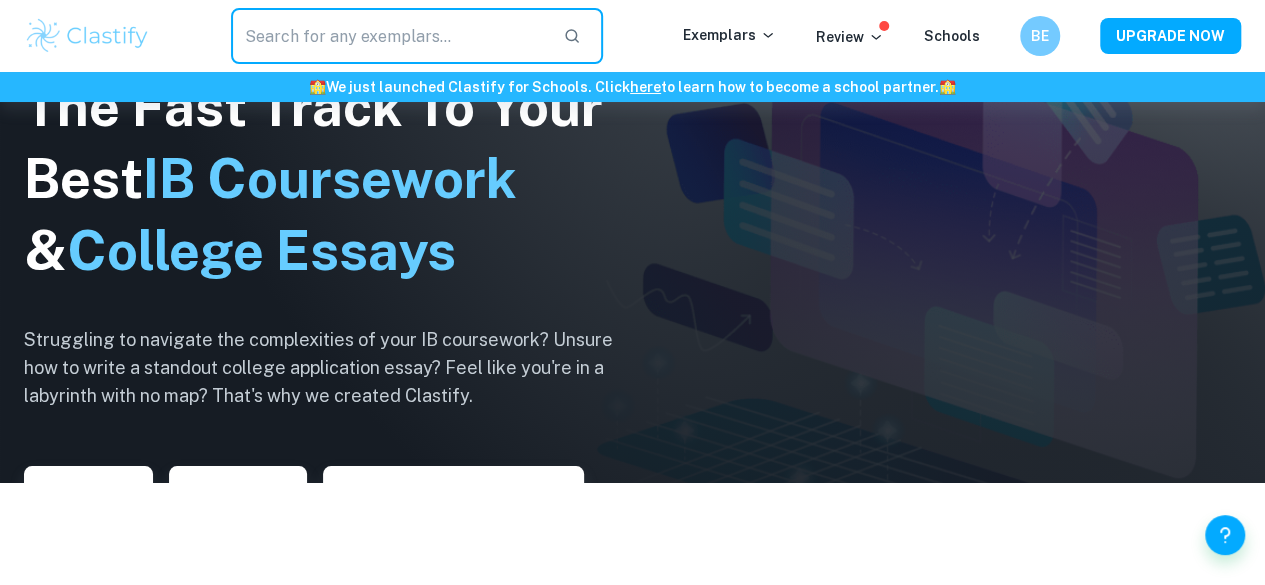 click at bounding box center (389, 36) 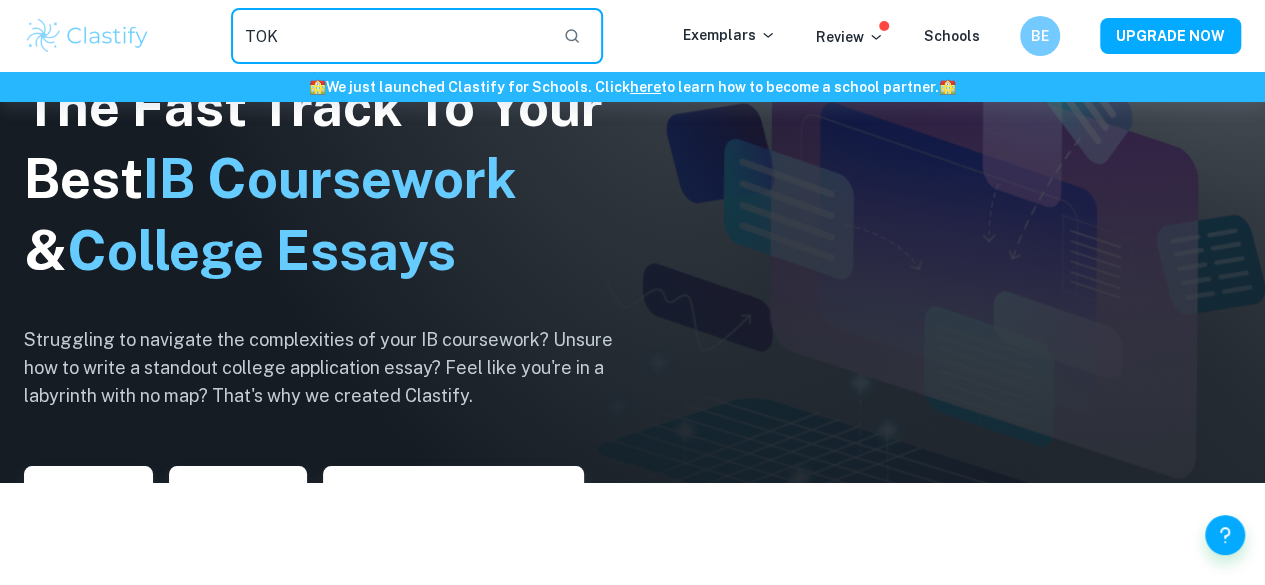 type on "TOK" 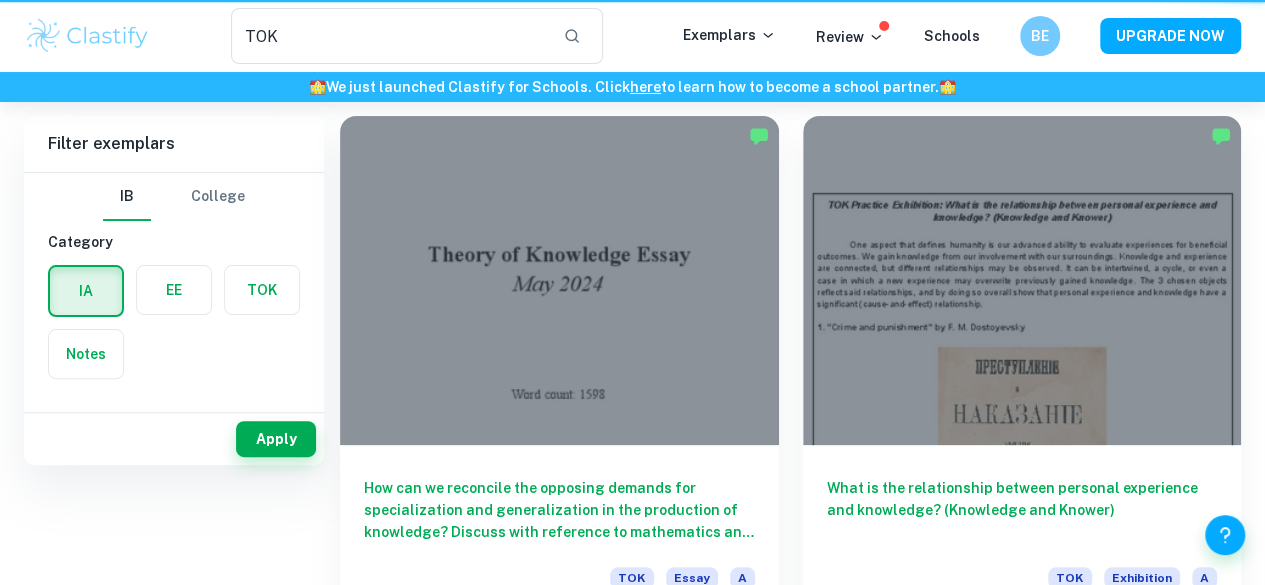 scroll, scrollTop: 0, scrollLeft: 0, axis: both 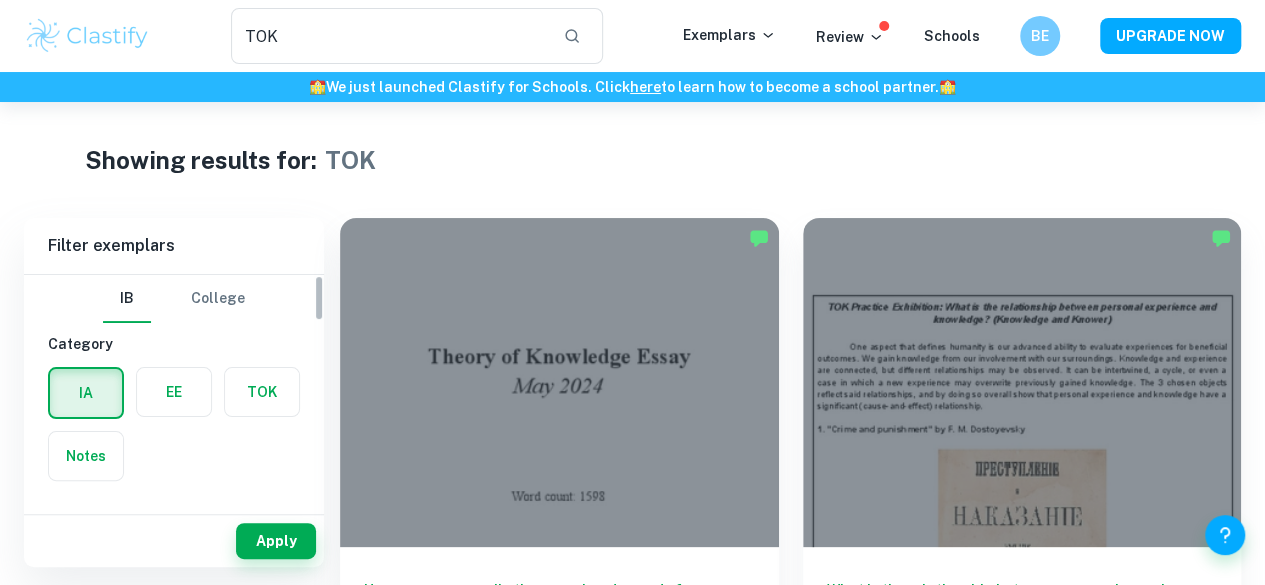 click at bounding box center [262, 392] 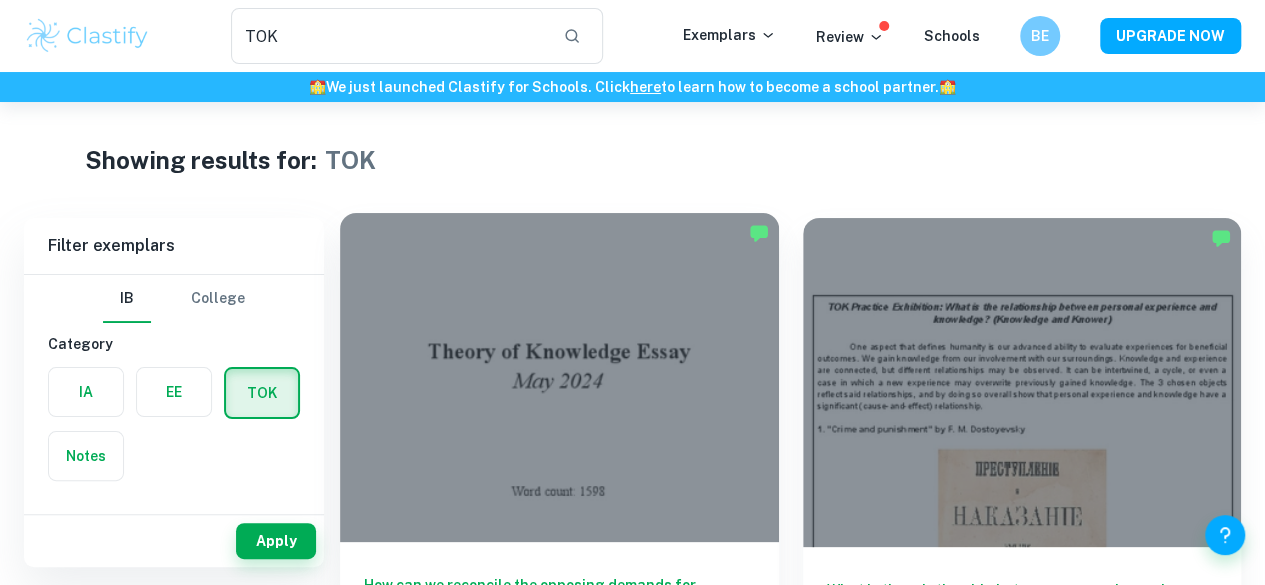 scroll, scrollTop: 124, scrollLeft: 0, axis: vertical 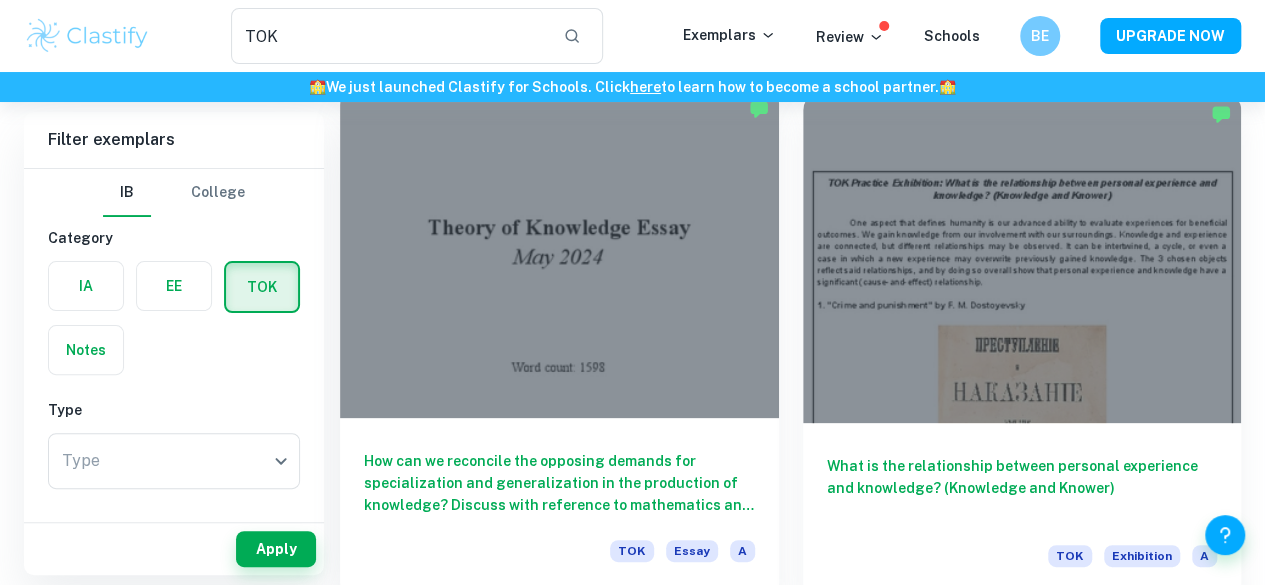 click on "How can we reconcile the opposing demands for specialization and generalization in the production of knowledge? Discuss with reference to mathematics and one other area of knowledge." at bounding box center (559, 483) 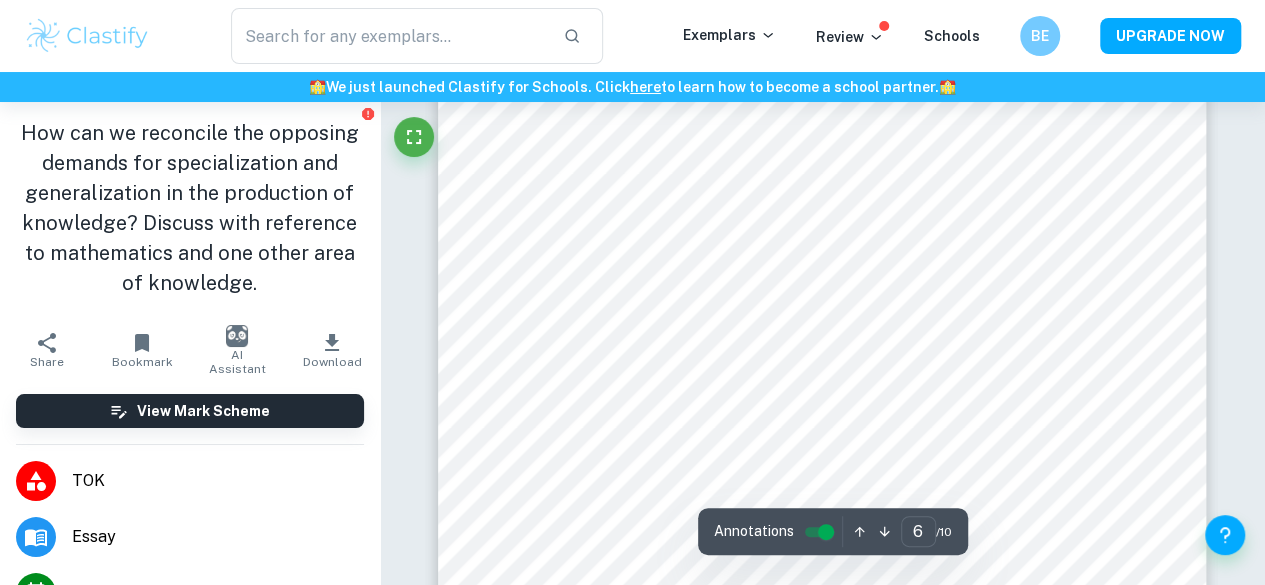scroll, scrollTop: 6159, scrollLeft: 0, axis: vertical 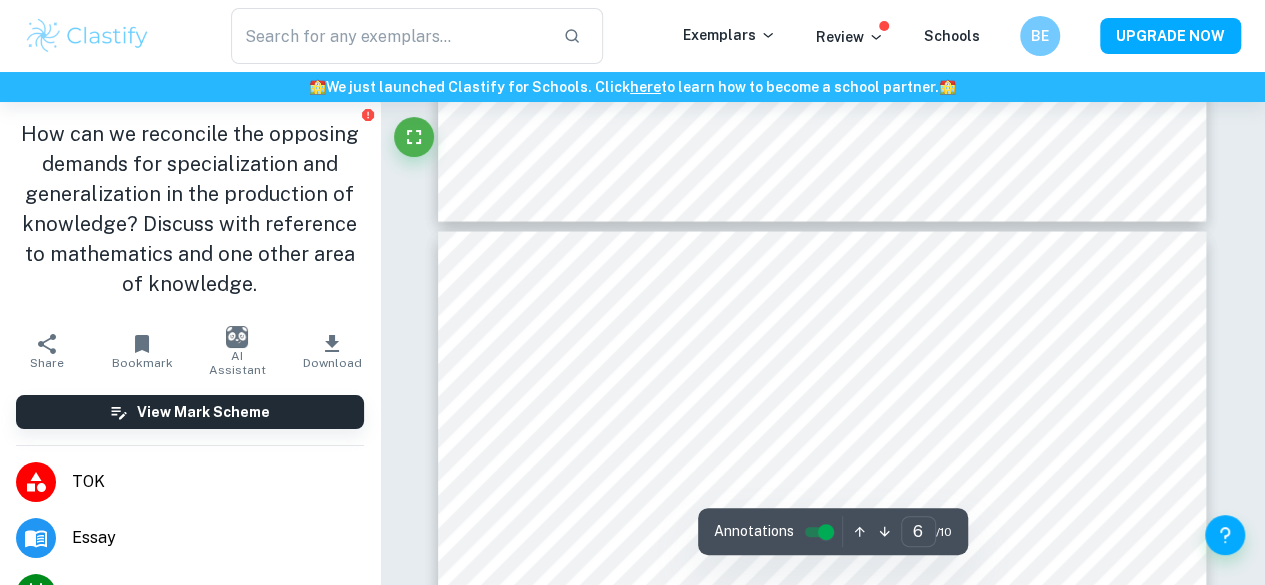 type on "5" 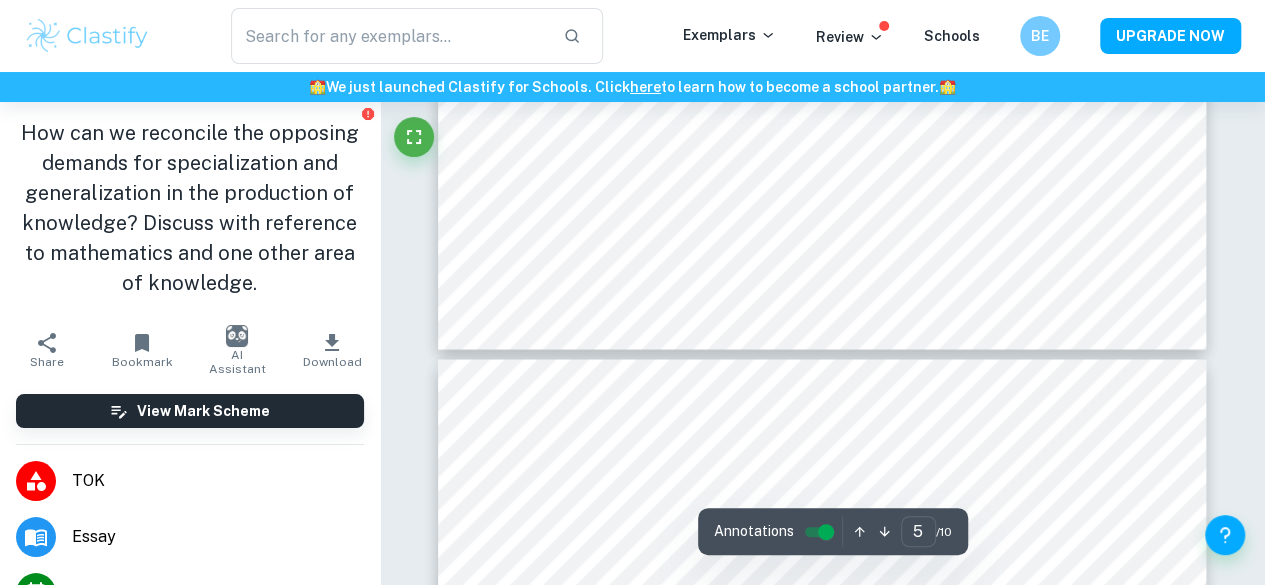 scroll, scrollTop: 5473, scrollLeft: 0, axis: vertical 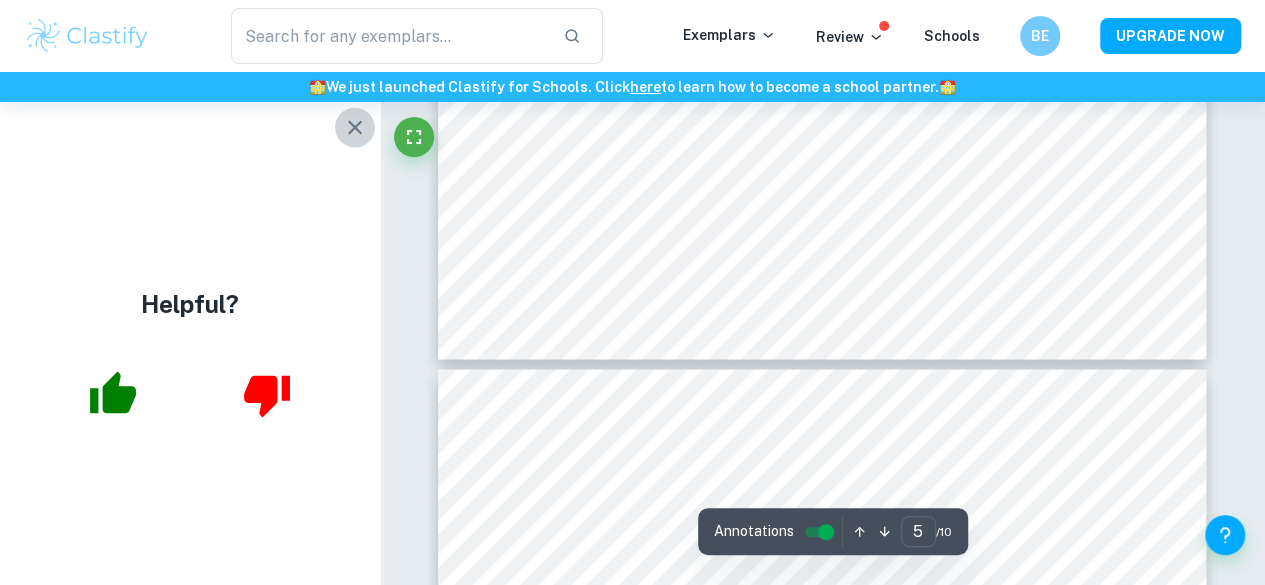 click 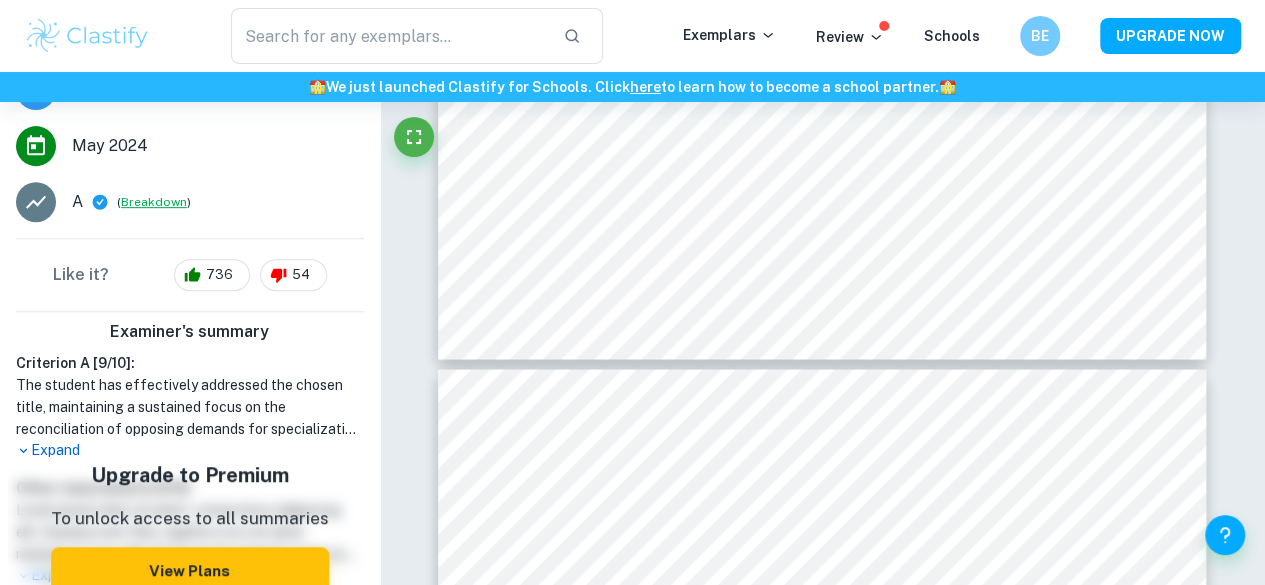 scroll, scrollTop: 452, scrollLeft: 0, axis: vertical 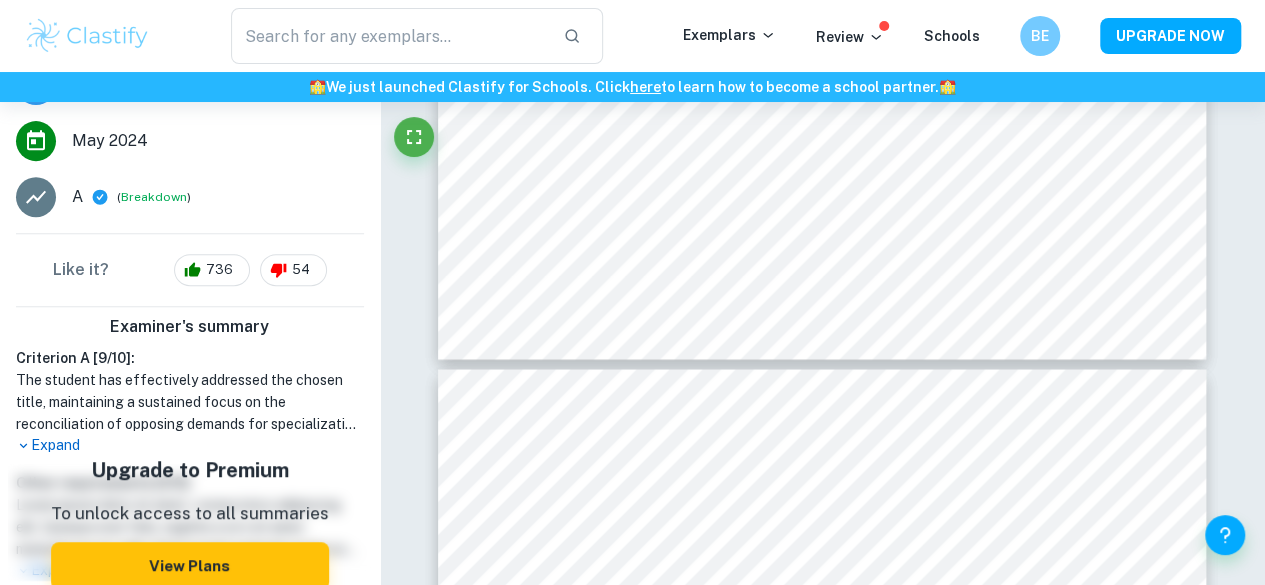 click on "Expand" at bounding box center (190, 445) 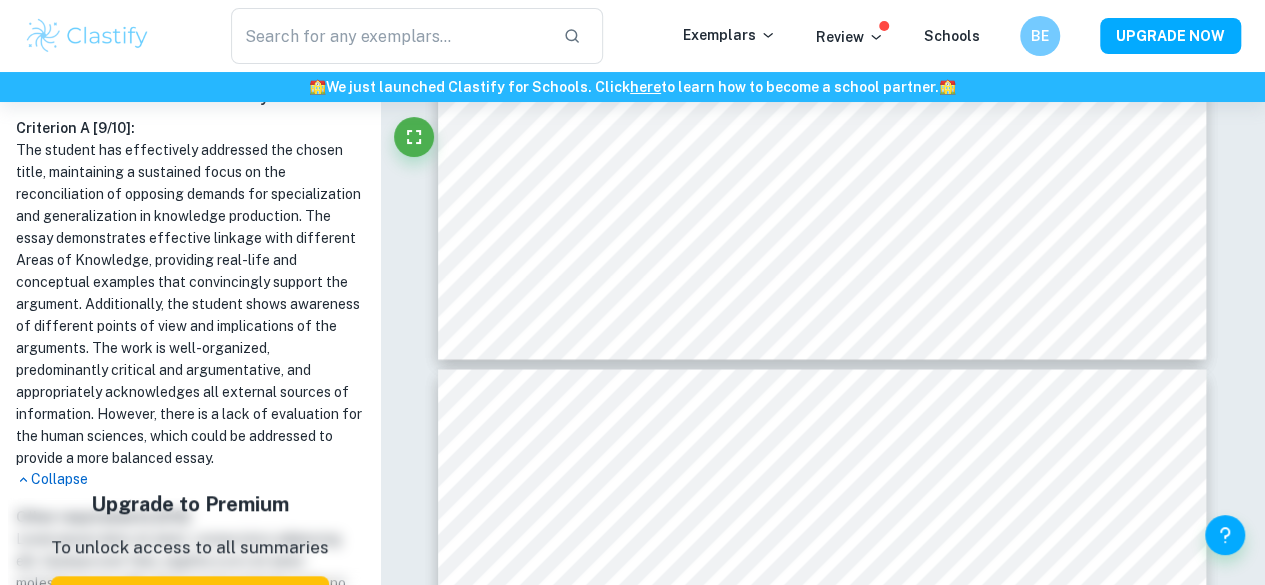 scroll, scrollTop: 684, scrollLeft: 0, axis: vertical 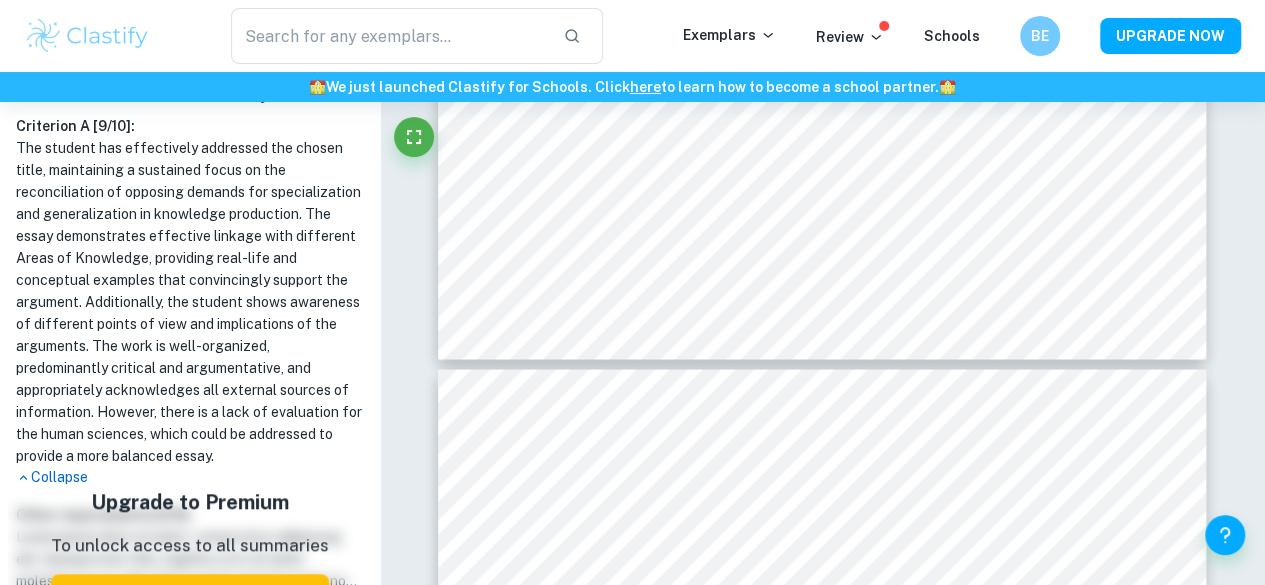 click on "The student has effectively addressed the chosen title, maintaining a sustained focus on the reconciliation of opposing demands for specialization and generalization in knowledge production. The essay demonstrates effective linkage with different Areas of Knowledge, providing real-life and conceptual examples that convincingly support the argument. Additionally, the student shows awareness of different points of view and implications of the arguments. The work is well-organized, predominantly critical and argumentative, and appropriately acknowledges all external sources of information. However, there is a lack of evaluation for the human sciences, which could be addressed to provide a more balanced essay." at bounding box center (190, 302) 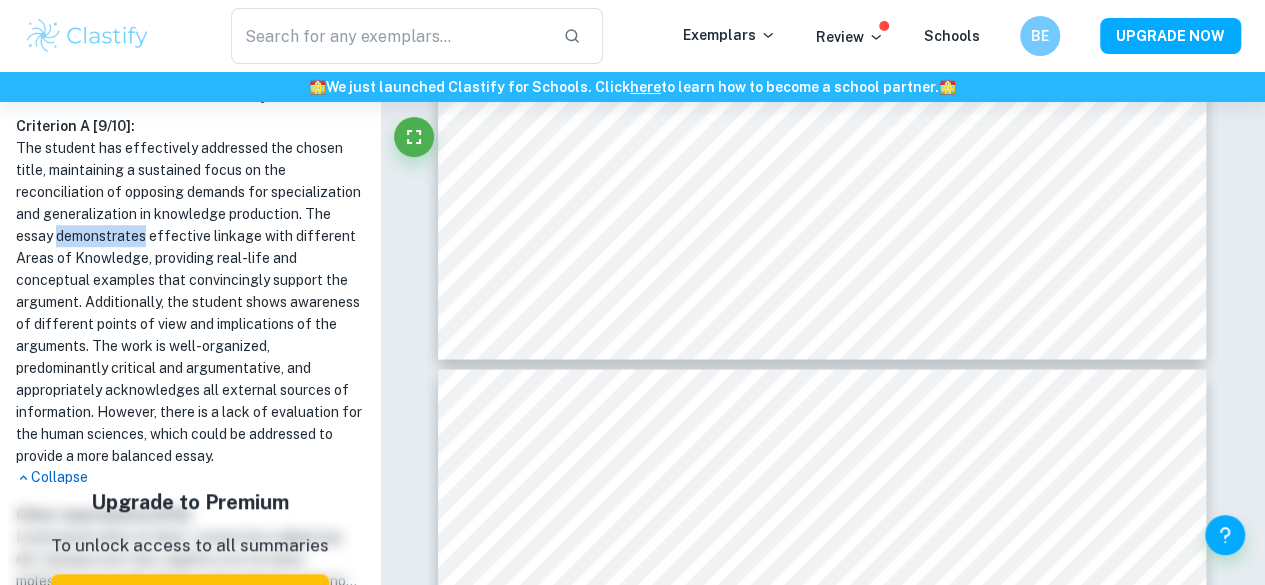 click on "The student has effectively addressed the chosen title, maintaining a sustained focus on the reconciliation of opposing demands for specialization and generalization in knowledge production. The essay demonstrates effective linkage with different Areas of Knowledge, providing real-life and conceptual examples that convincingly support the argument. Additionally, the student shows awareness of different points of view and implications of the arguments. The work is well-organized, predominantly critical and argumentative, and appropriately acknowledges all external sources of information. However, there is a lack of evaluation for the human sciences, which could be addressed to provide a more balanced essay." at bounding box center [190, 302] 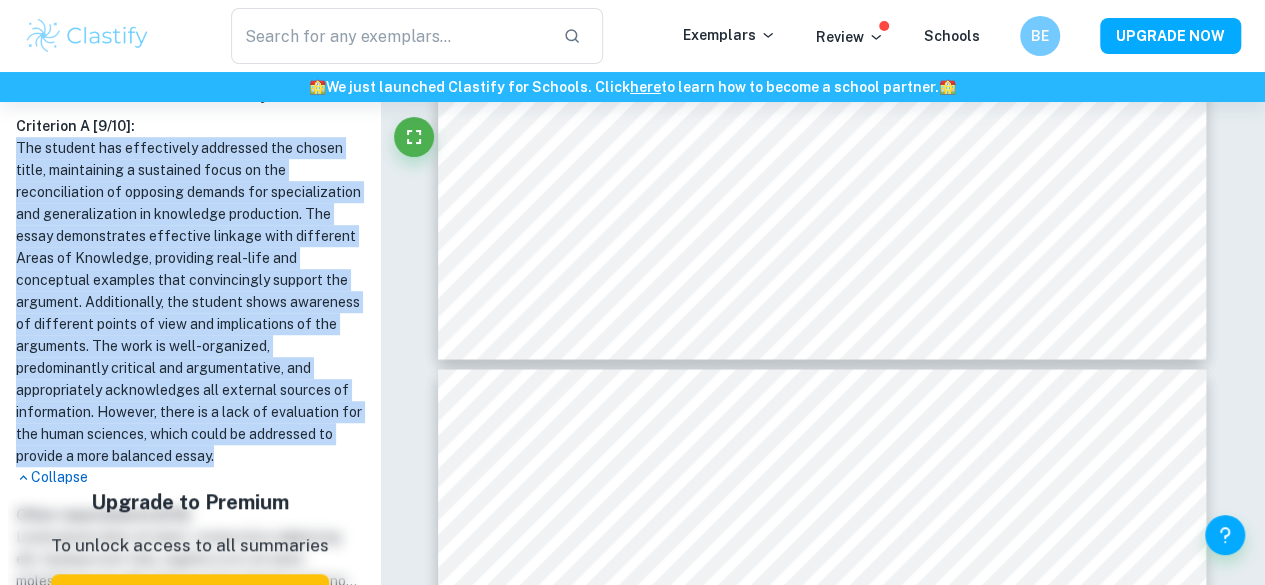click on "The student has effectively addressed the chosen title, maintaining a sustained focus on the reconciliation of opposing demands for specialization and generalization in knowledge production. The essay demonstrates effective linkage with different Areas of Knowledge, providing real-life and conceptual examples that convincingly support the argument. Additionally, the student shows awareness of different points of view and implications of the arguments. The work is well-organized, predominantly critical and argumentative, and appropriately acknowledges all external sources of information. However, there is a lack of evaluation for the human sciences, which could be addressed to provide a more balanced essay." at bounding box center [190, 302] 